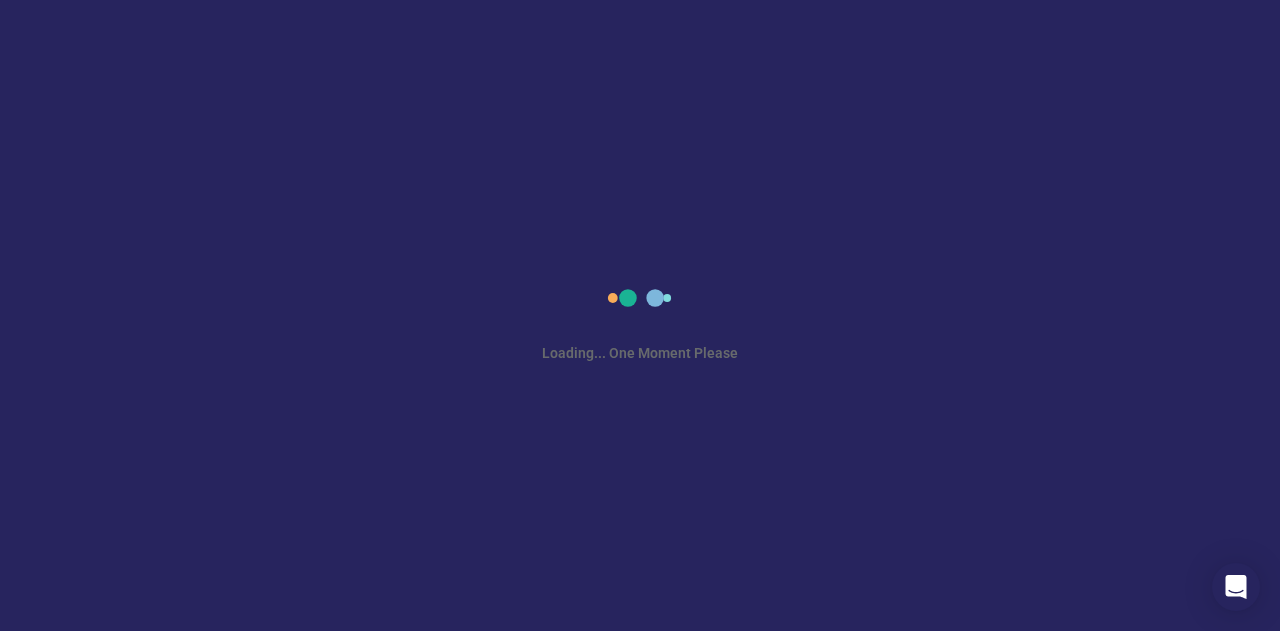 scroll, scrollTop: 0, scrollLeft: 0, axis: both 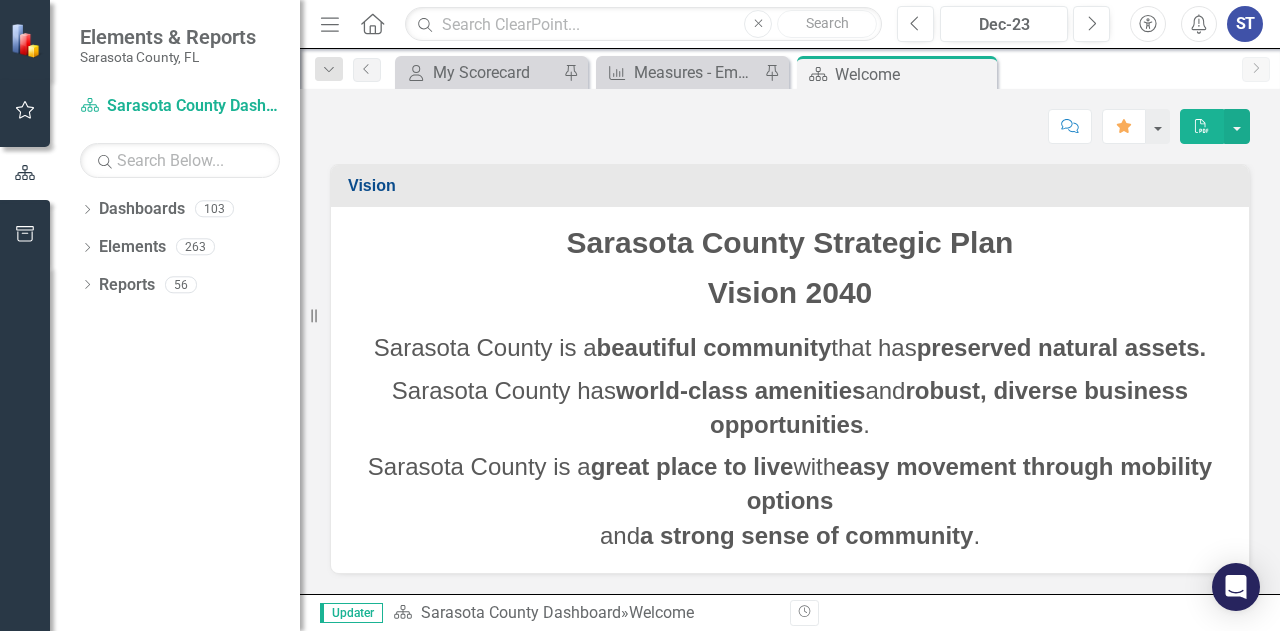 click on "Dropdown" 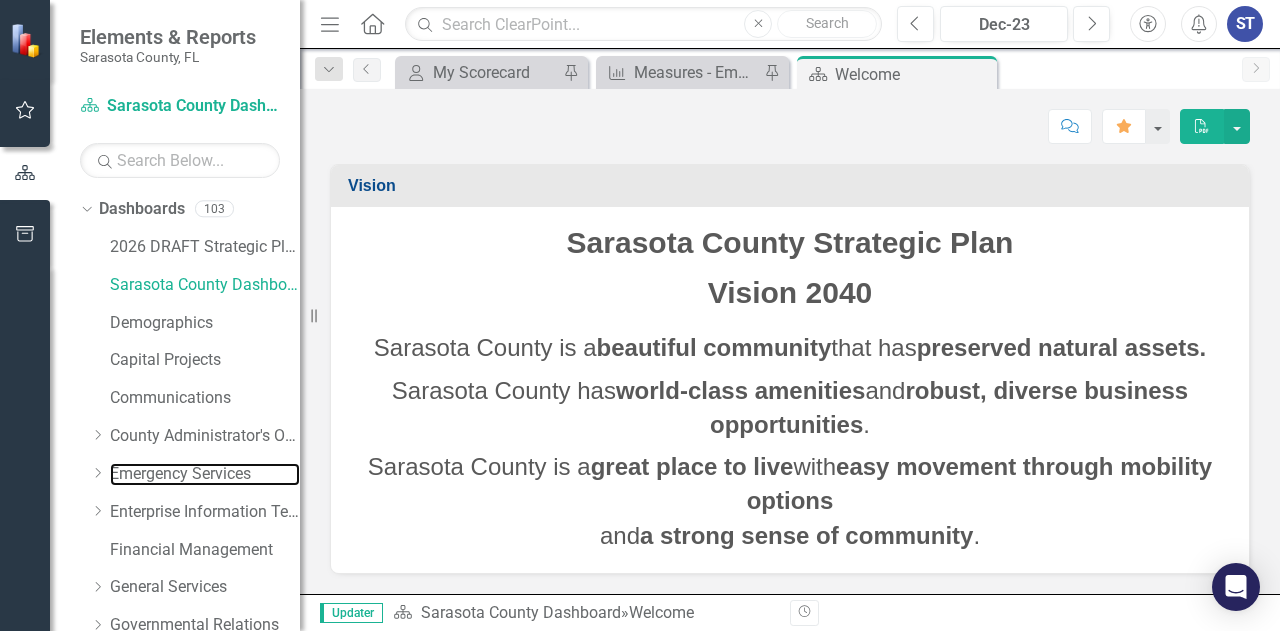 click on "Emergency Services" at bounding box center [205, 474] 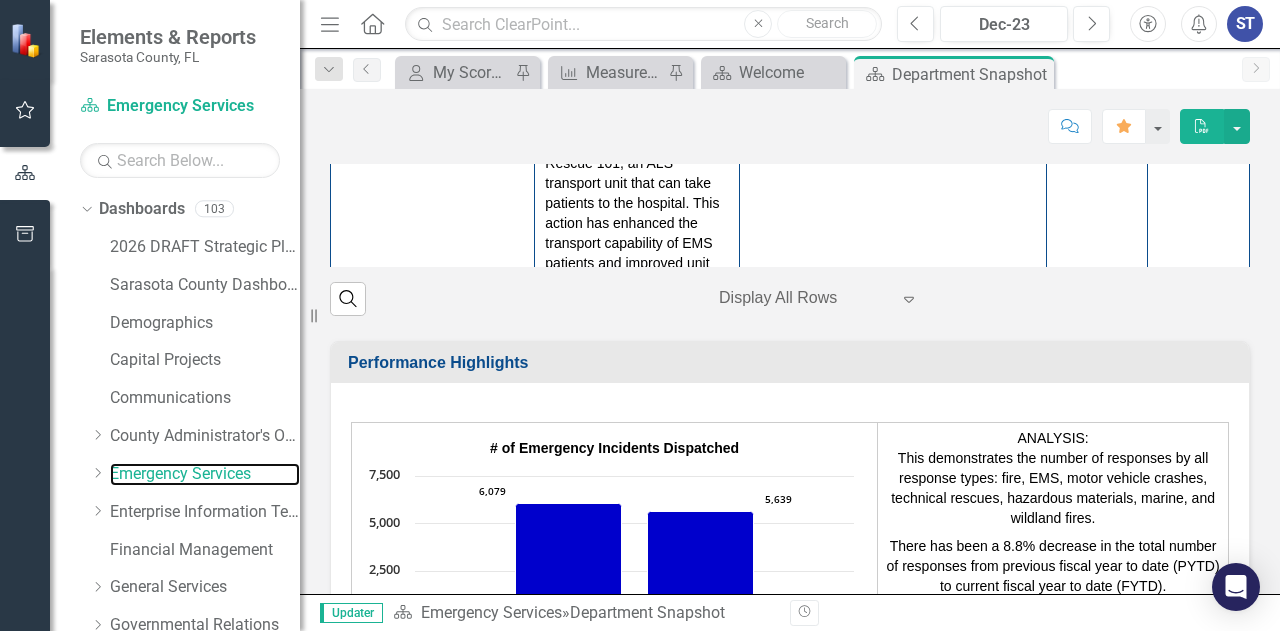 scroll, scrollTop: 3054, scrollLeft: 0, axis: vertical 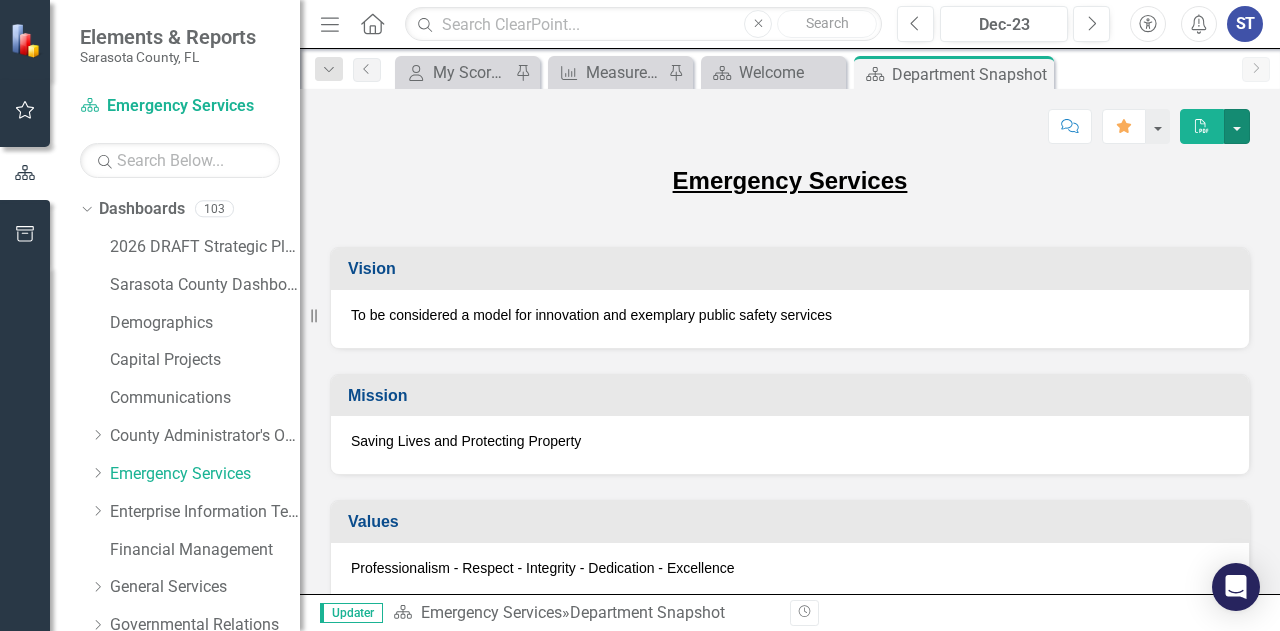 click at bounding box center [1237, 126] 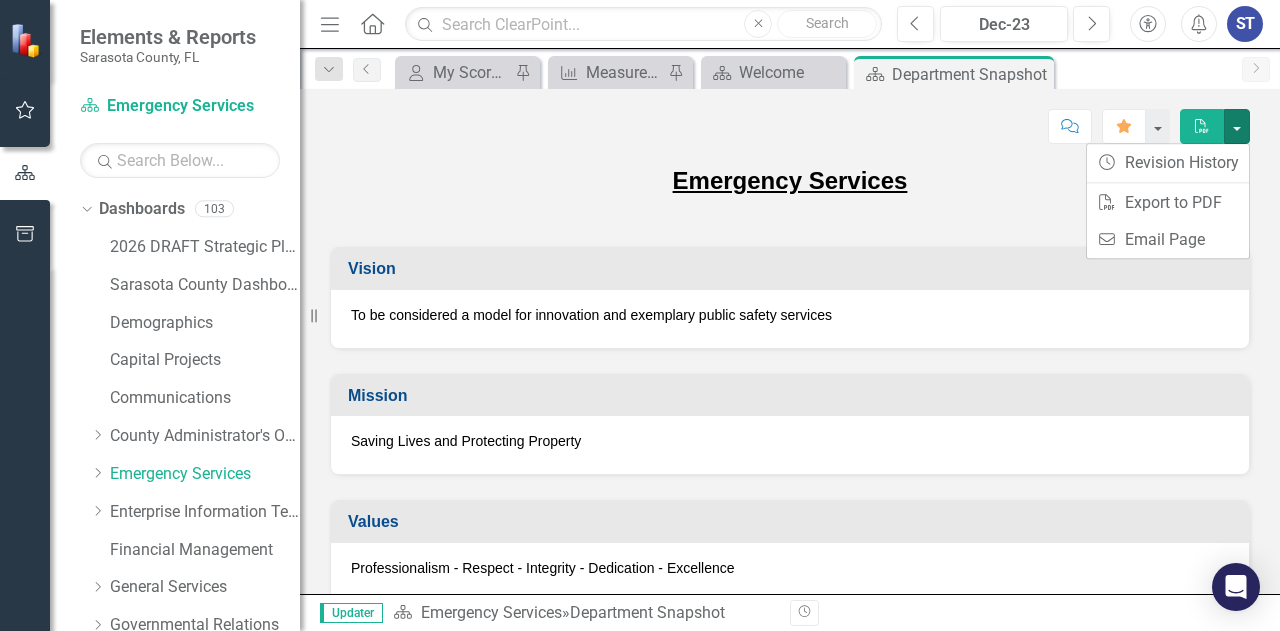 click at bounding box center [1237, 126] 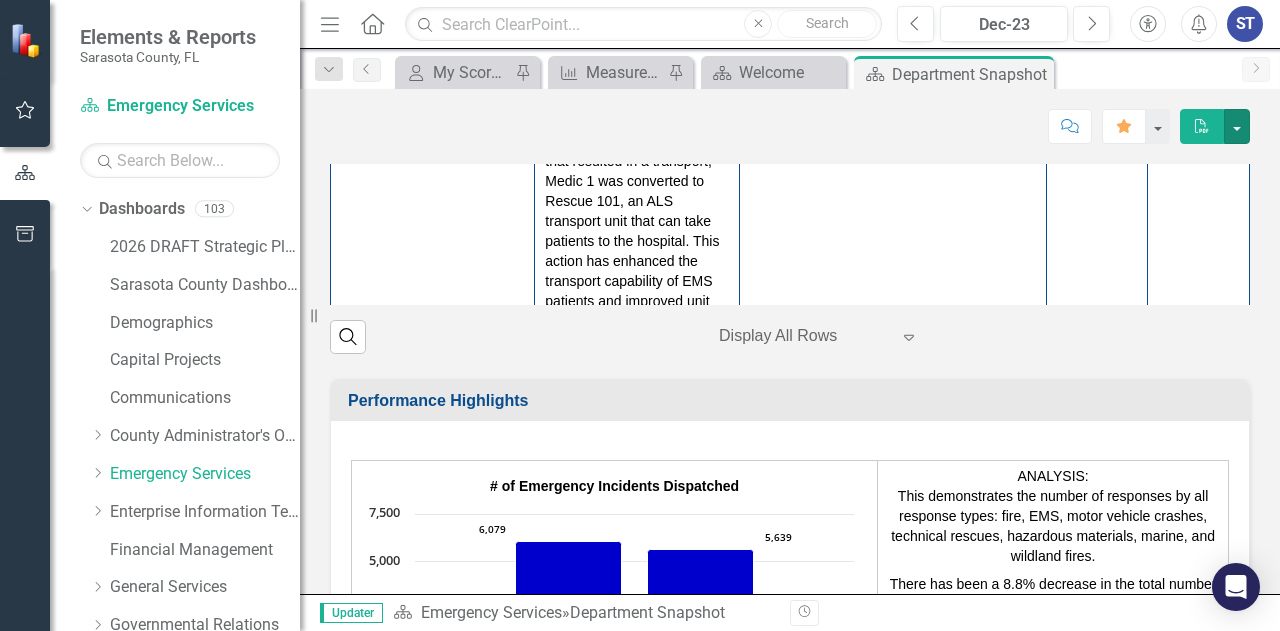 scroll, scrollTop: 2992, scrollLeft: 0, axis: vertical 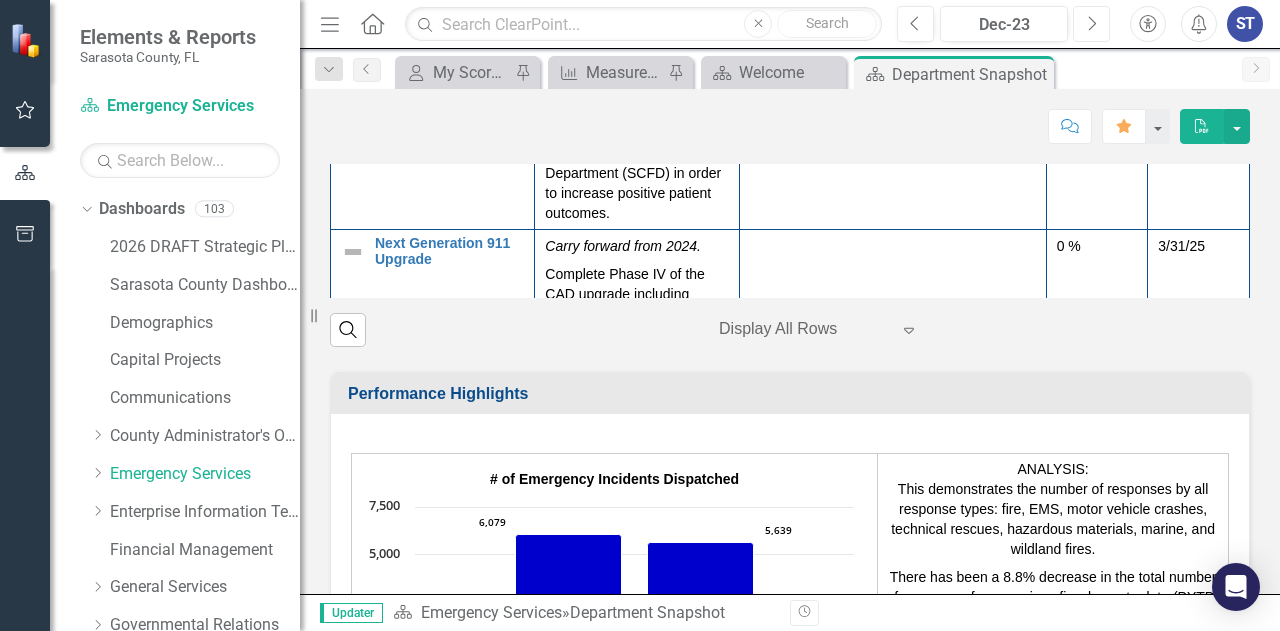 click on "Next" at bounding box center [1091, 24] 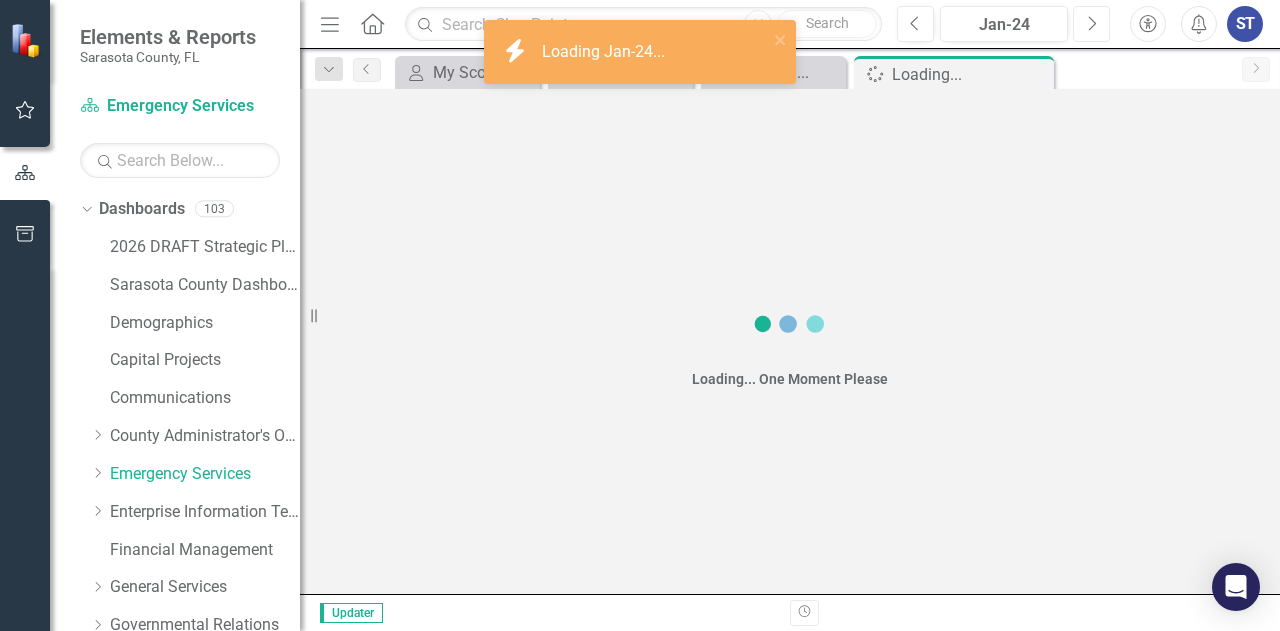 click on "Next" at bounding box center (1091, 24) 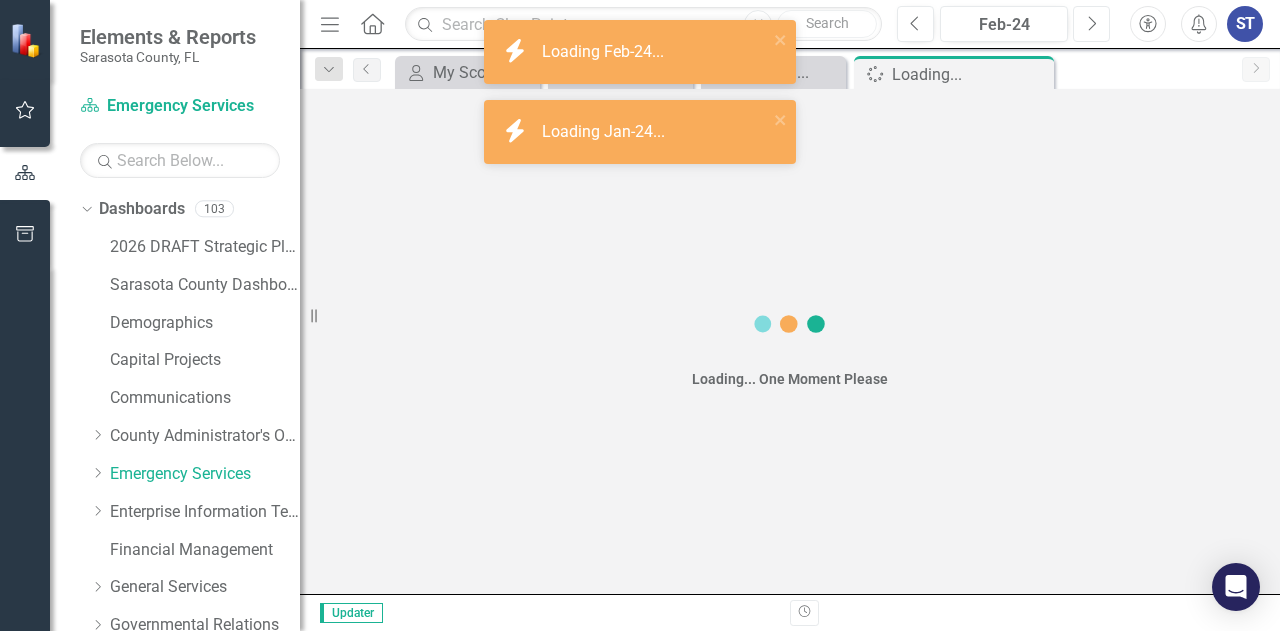 click on "Next" at bounding box center (1091, 24) 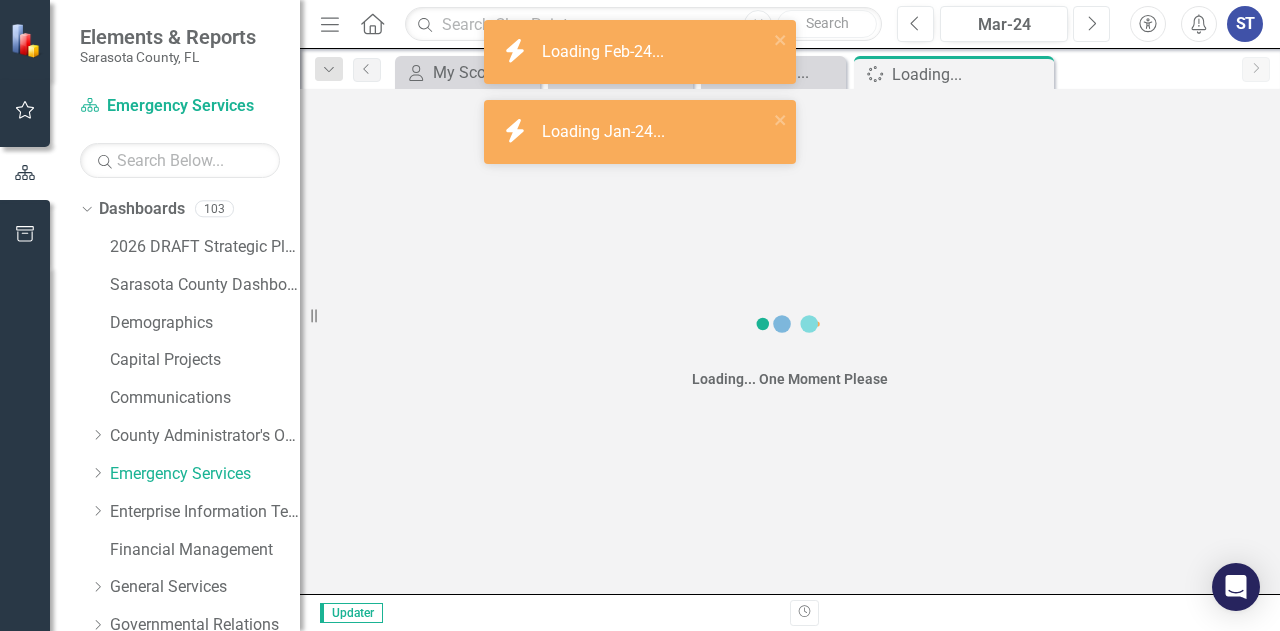 click on "Next" at bounding box center (1091, 24) 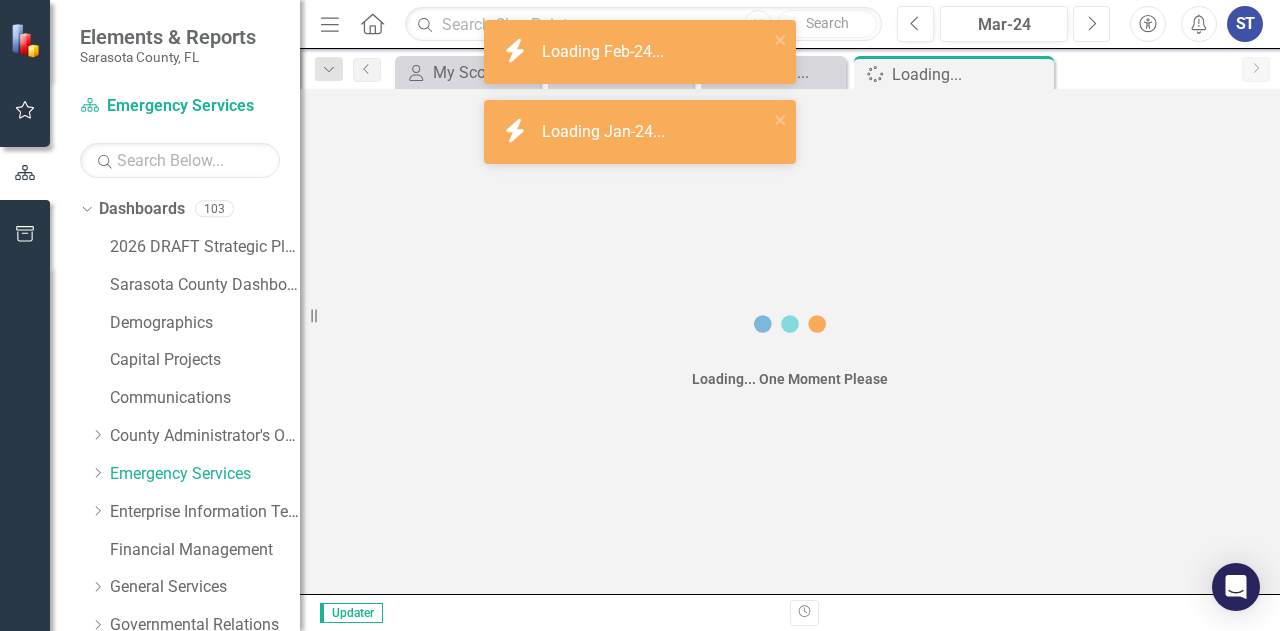 click on "Next" at bounding box center [1091, 24] 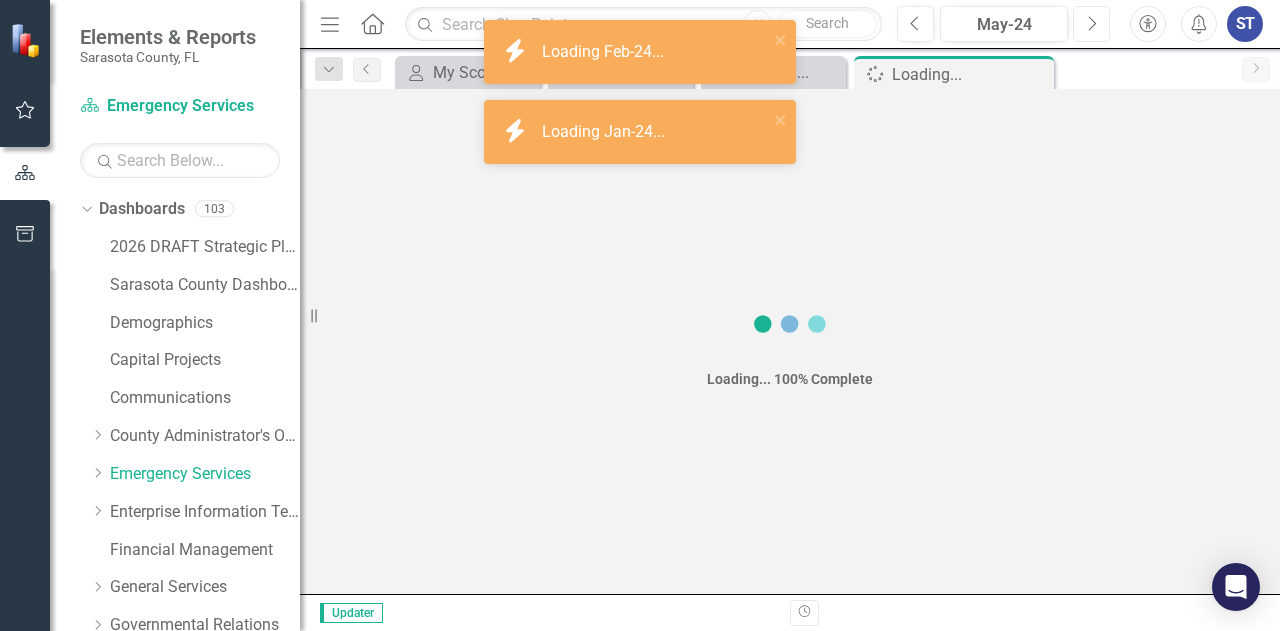 click on "Next" at bounding box center [1091, 24] 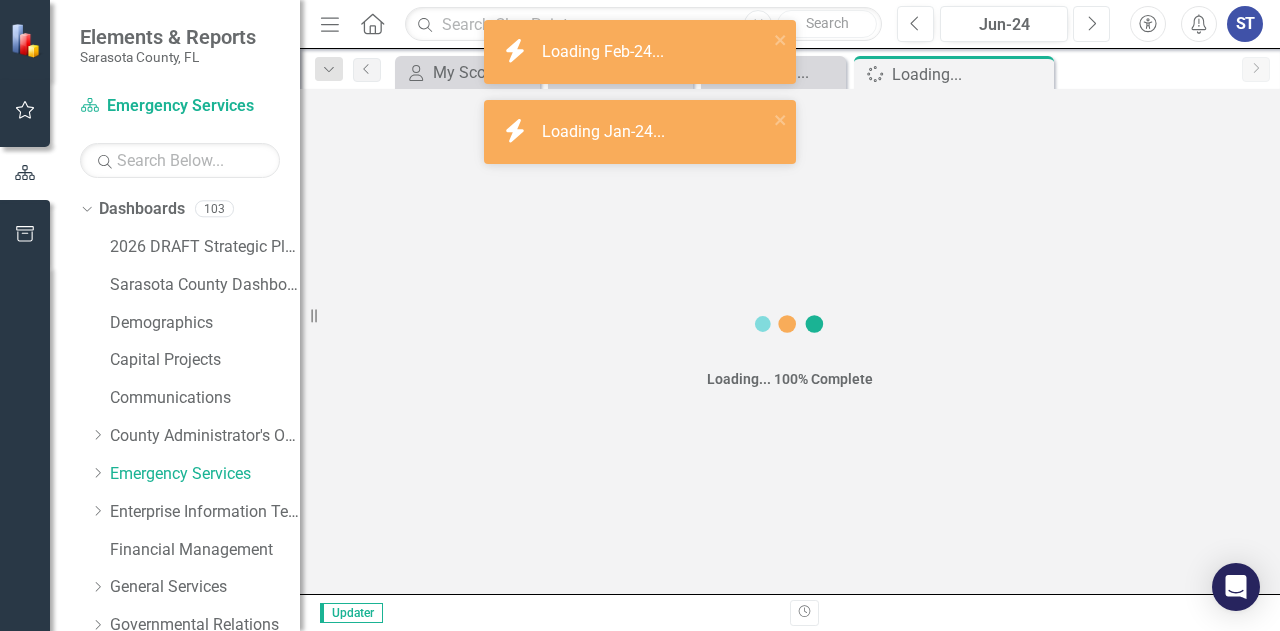 click on "Next" at bounding box center (1091, 24) 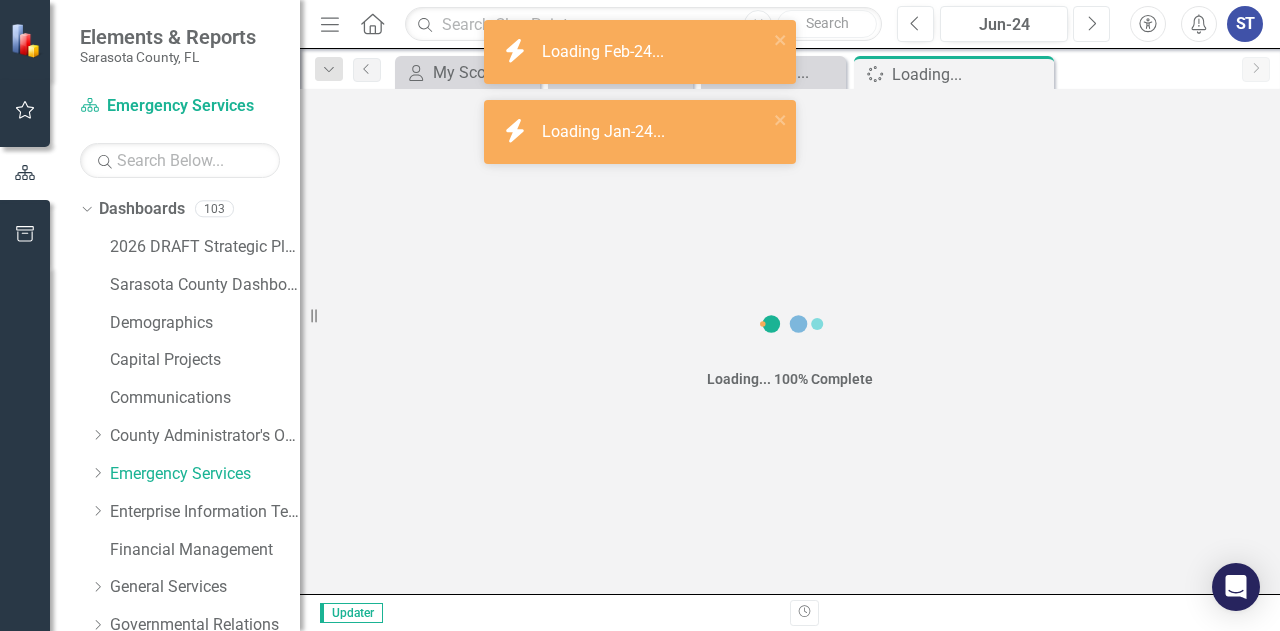 click on "Next" at bounding box center (1091, 24) 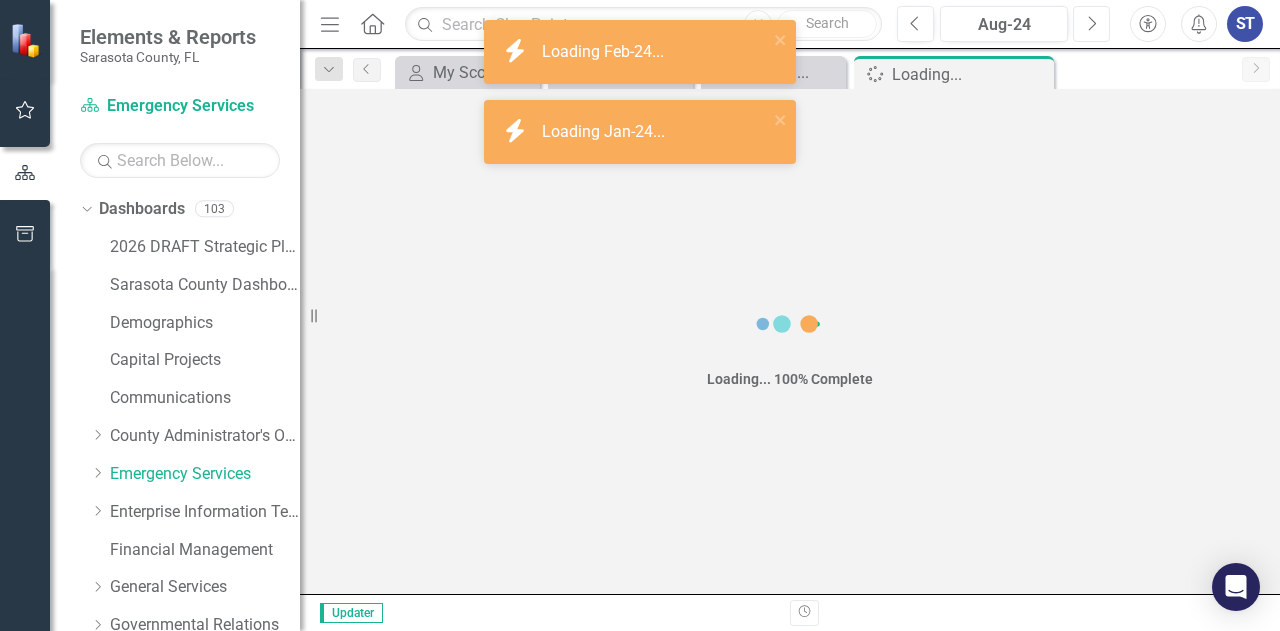 click on "Next" at bounding box center [1091, 24] 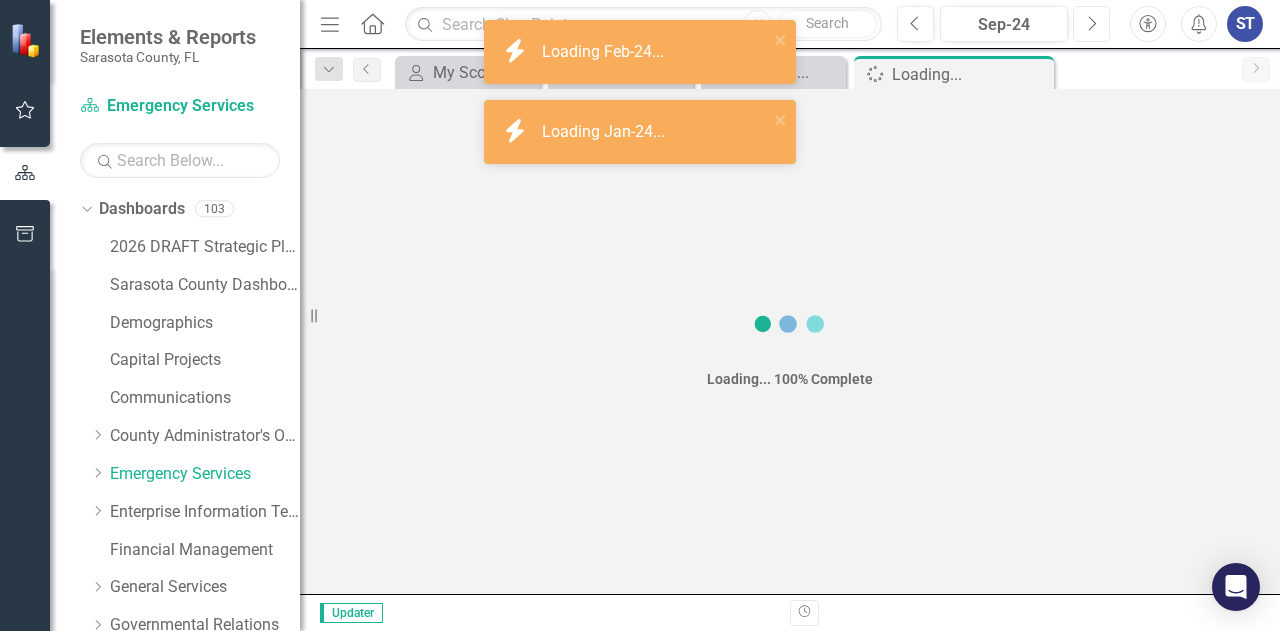 click on "Next" at bounding box center (1091, 24) 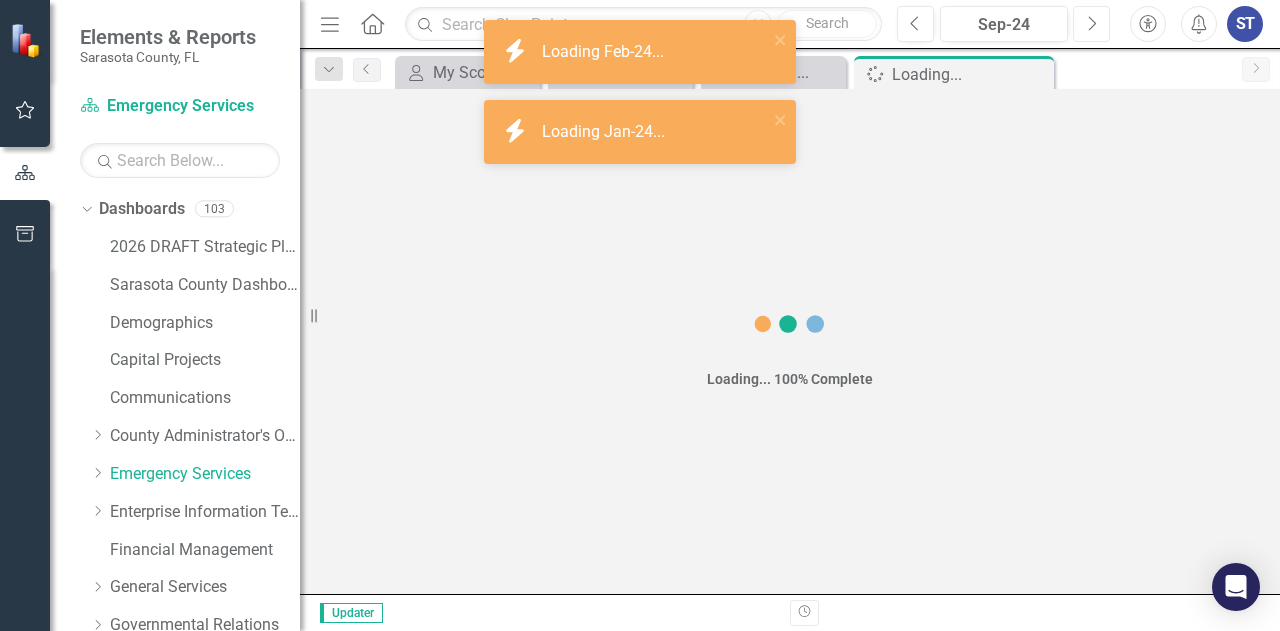click on "Next" at bounding box center (1091, 24) 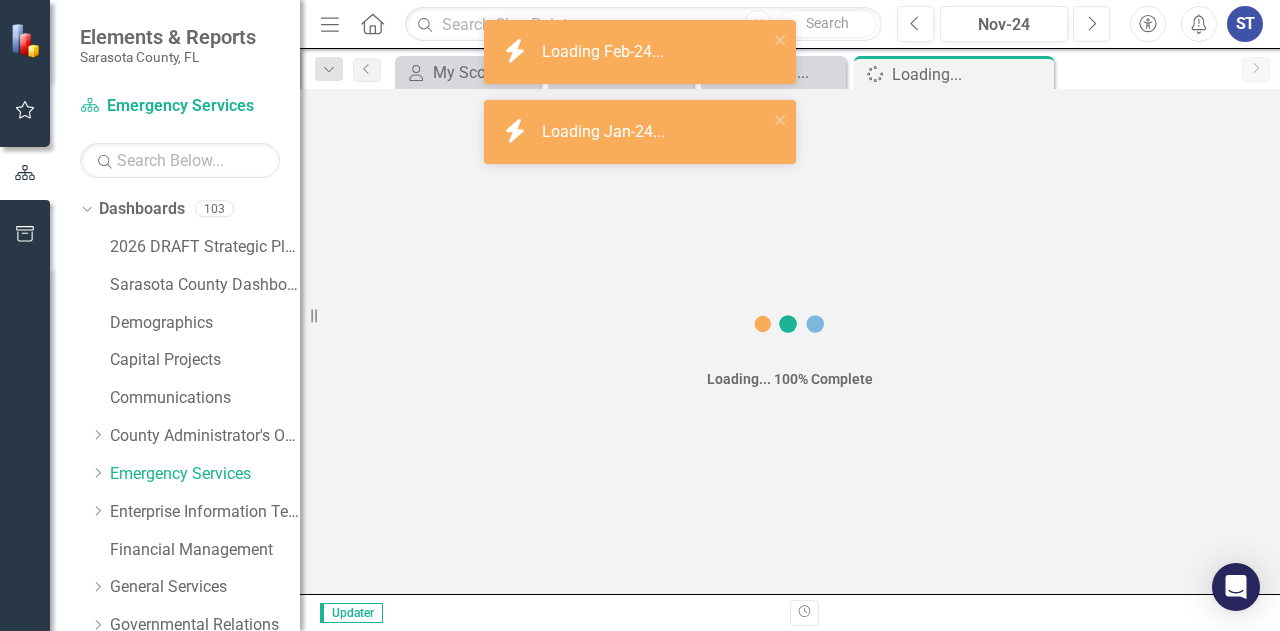 click on "Next" at bounding box center (1091, 24) 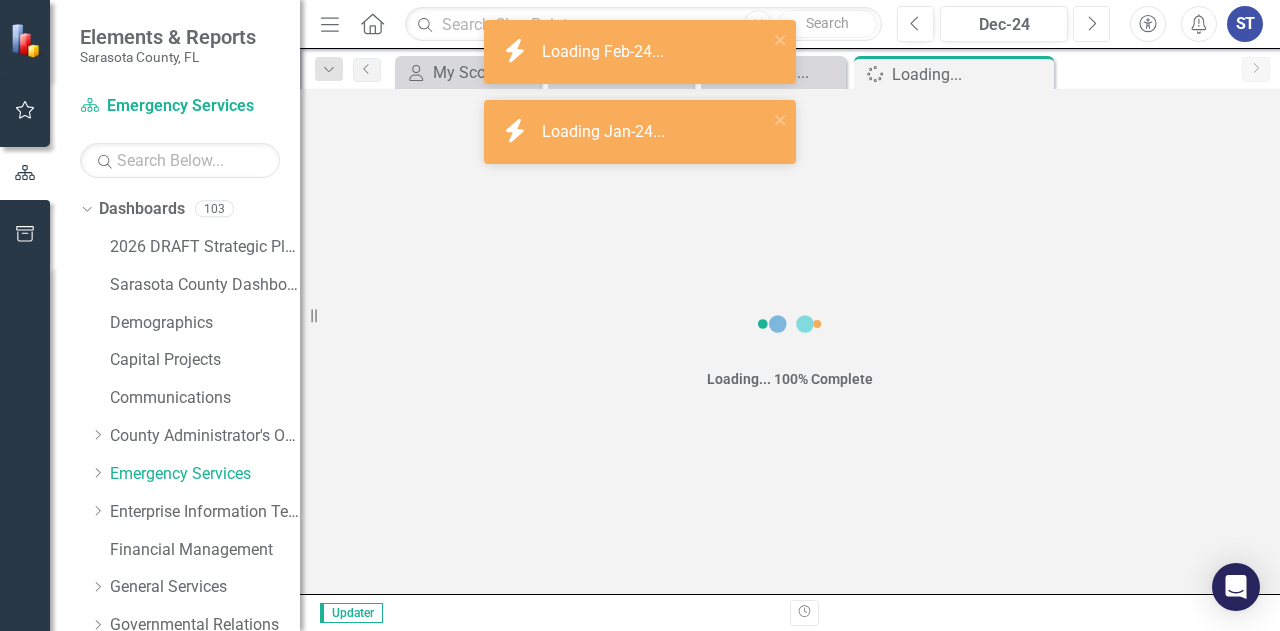 click on "Next" at bounding box center (1091, 24) 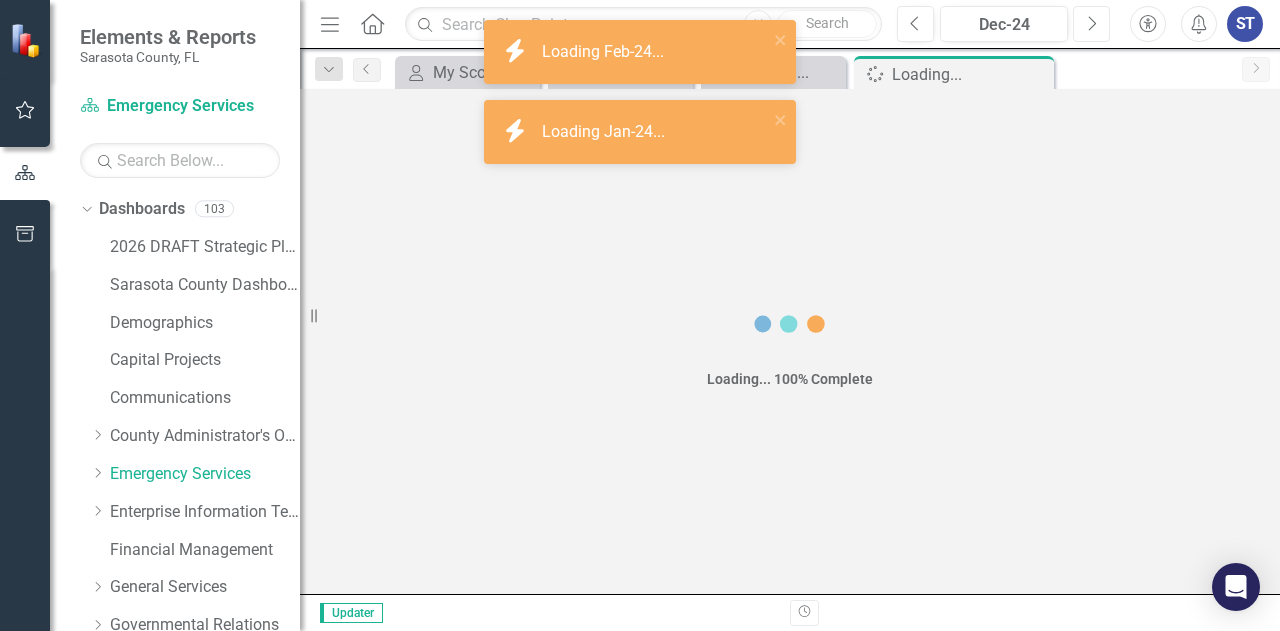 click on "Next" at bounding box center (1091, 24) 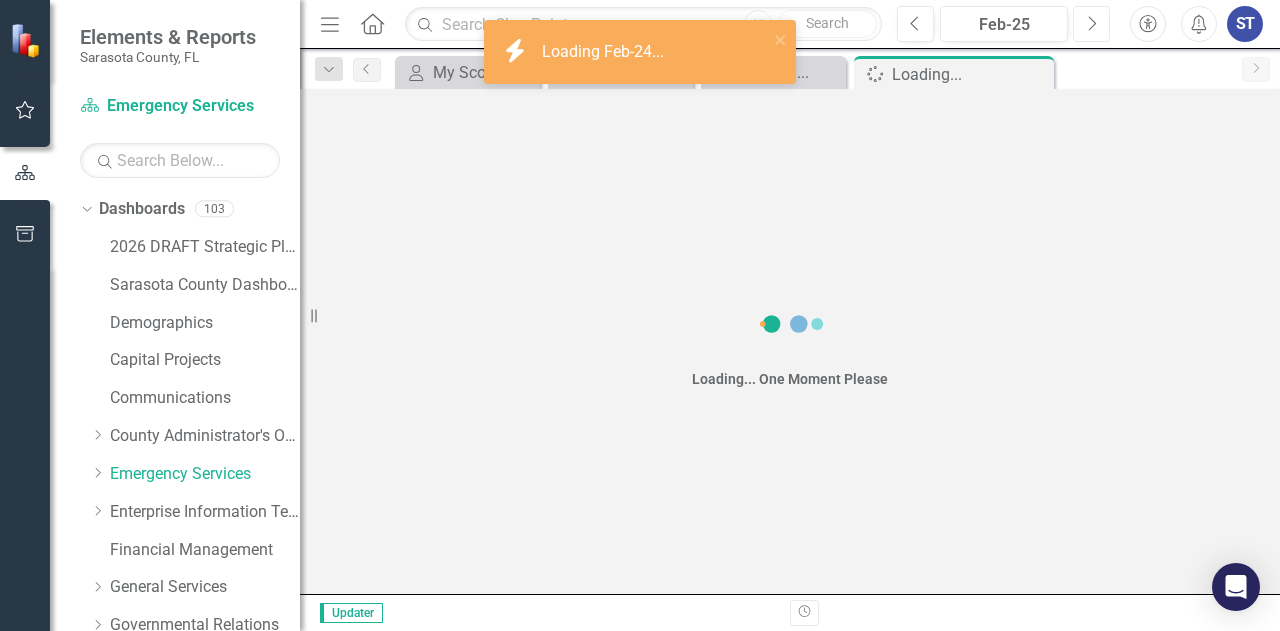 click on "Next" at bounding box center [1091, 24] 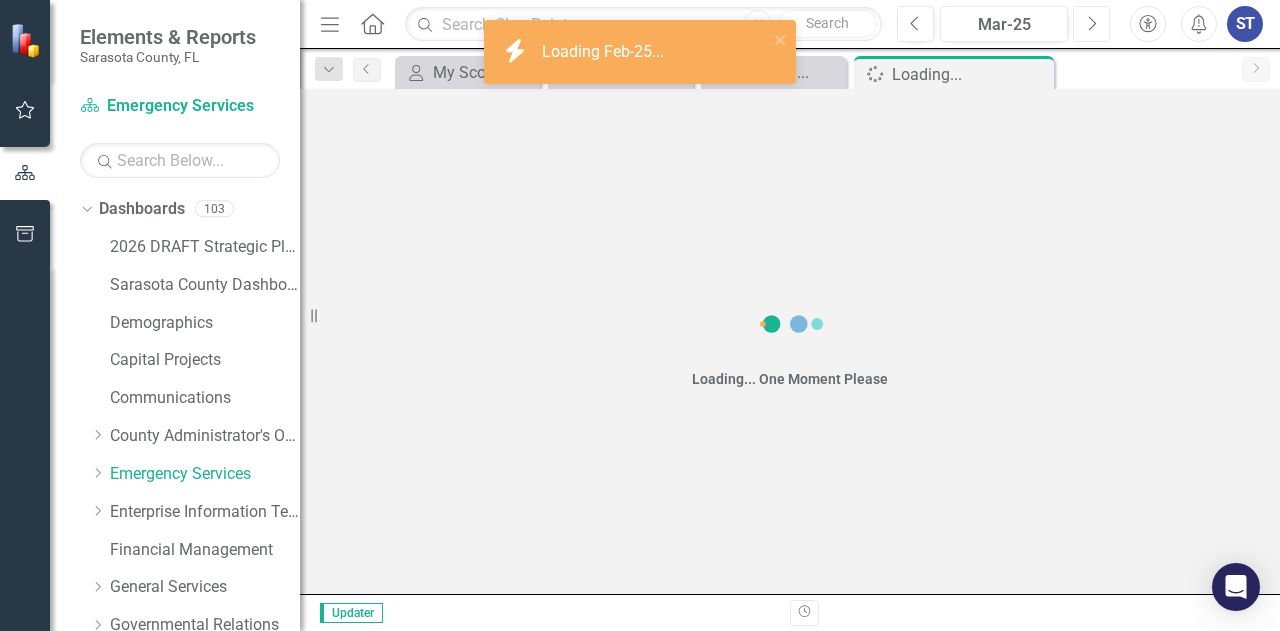 click on "Next" at bounding box center [1091, 24] 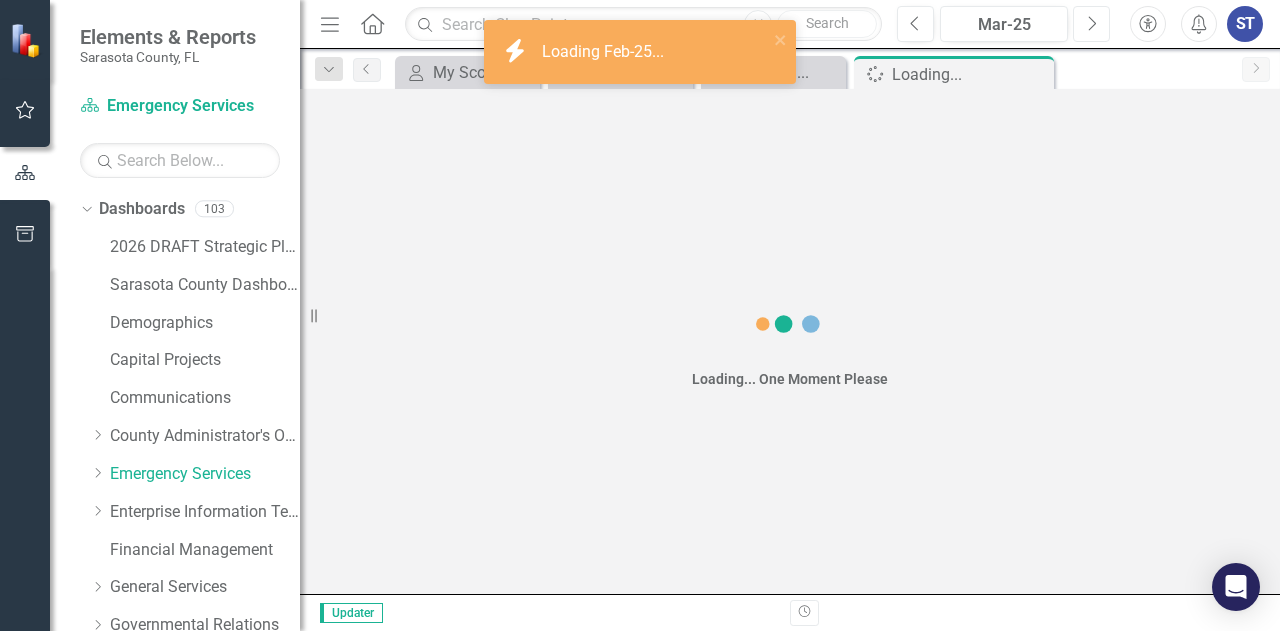 click on "Next" at bounding box center (1091, 24) 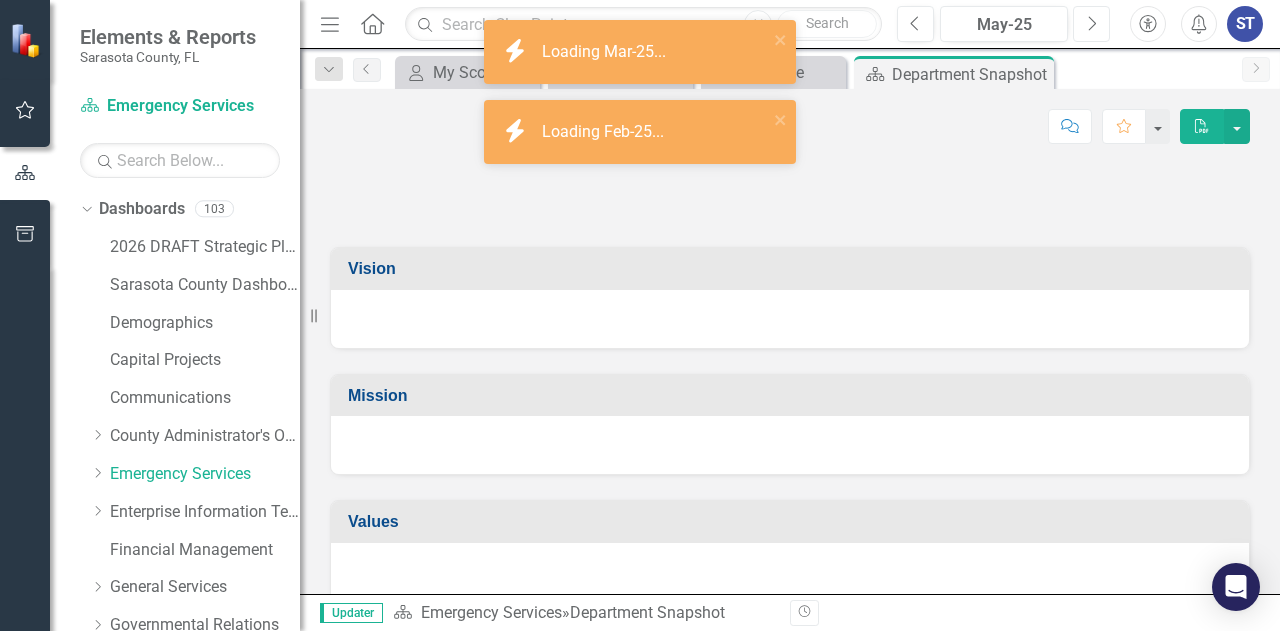 click on "Next" at bounding box center (1091, 24) 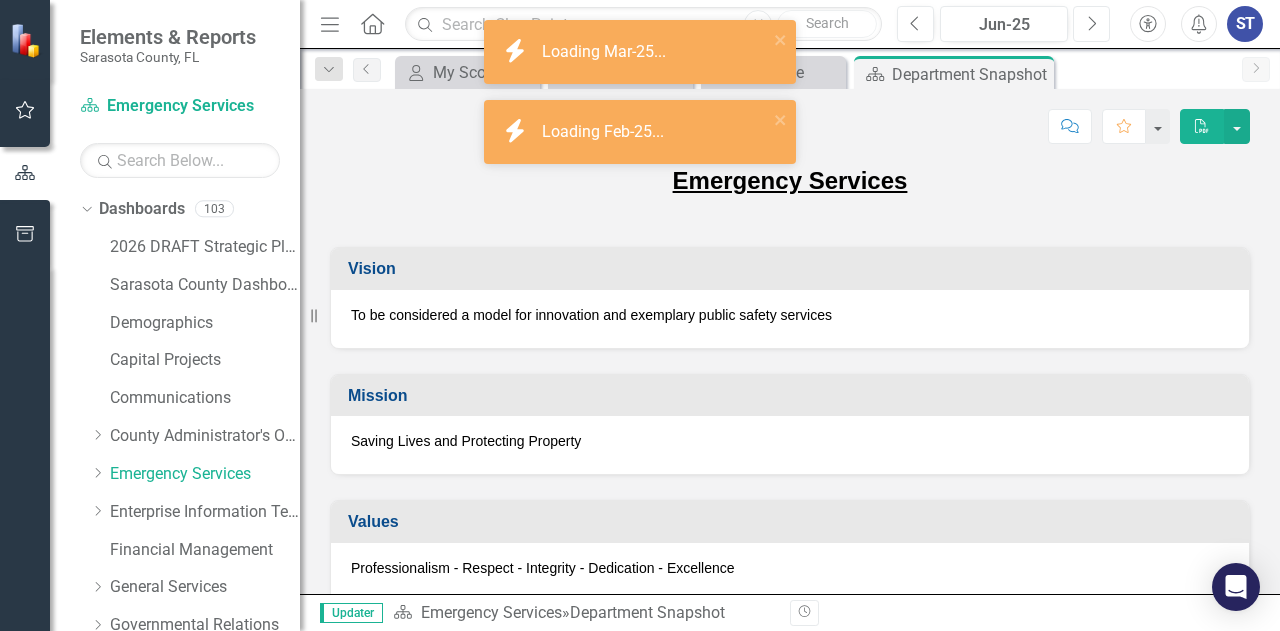 click on "Next" at bounding box center (1091, 24) 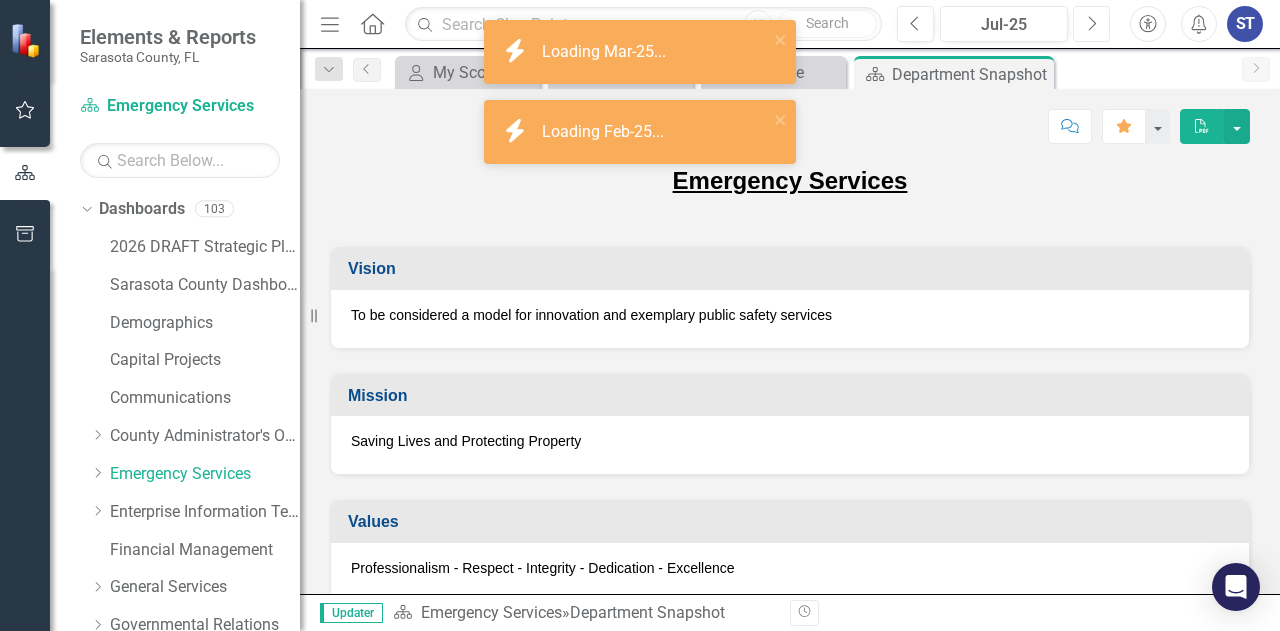 click on "Next" at bounding box center [1091, 24] 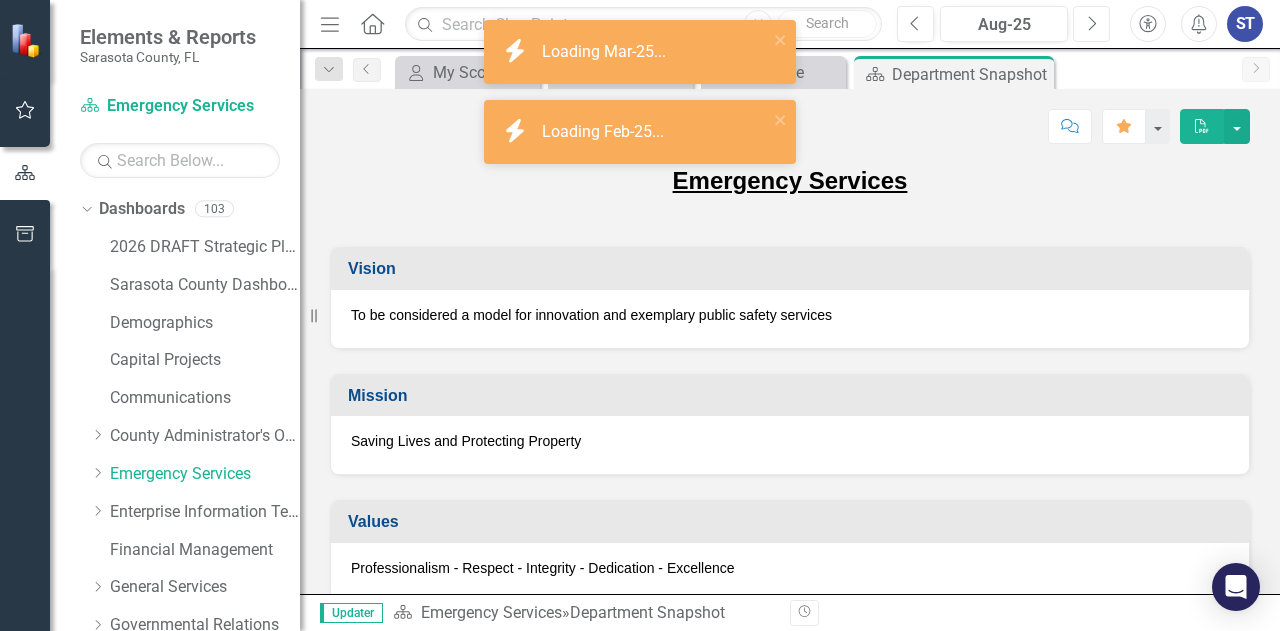 click on "Next" at bounding box center (1091, 24) 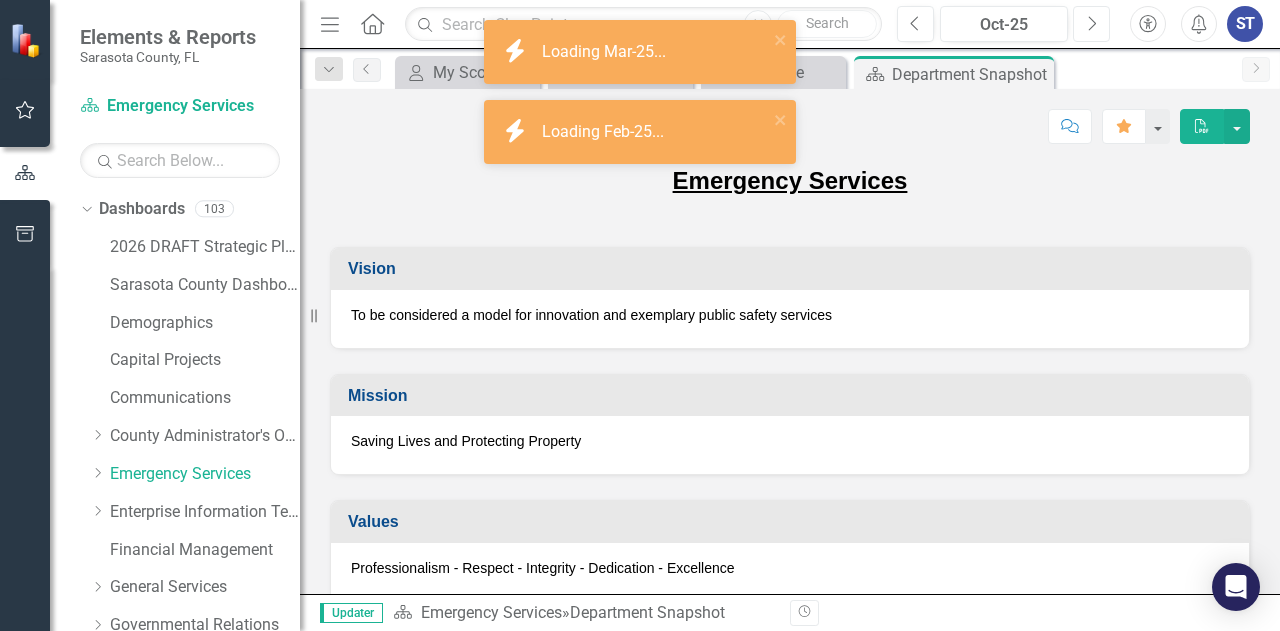click on "Next" at bounding box center (1091, 24) 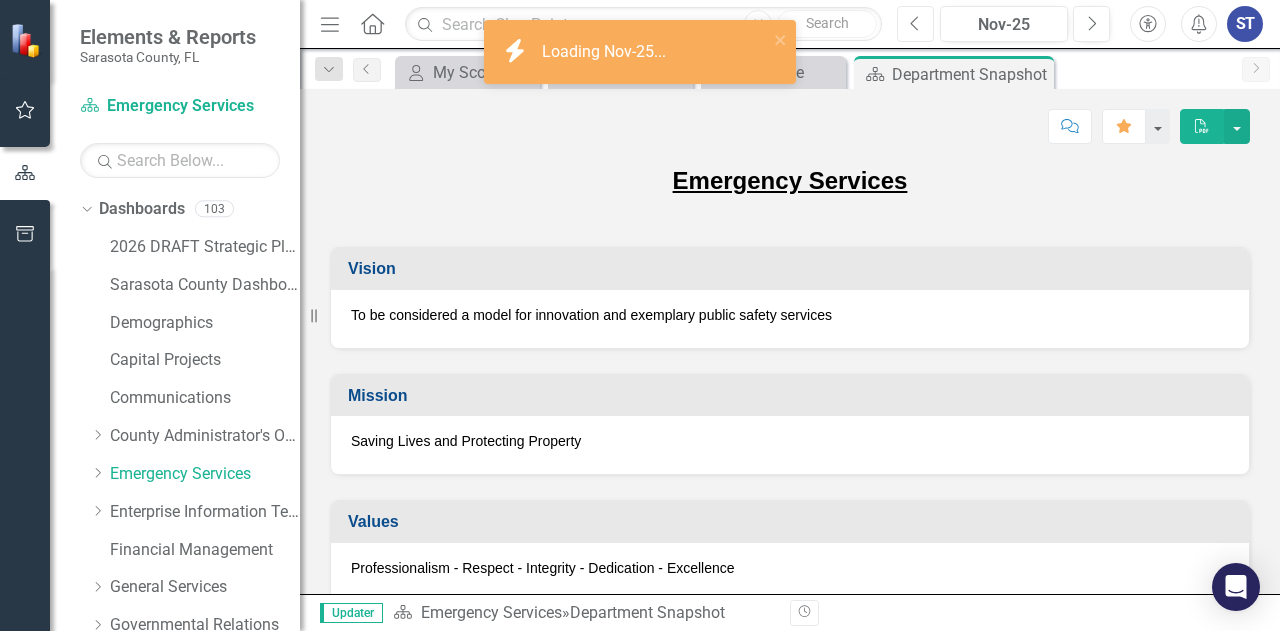 click on "Previous" at bounding box center (915, 24) 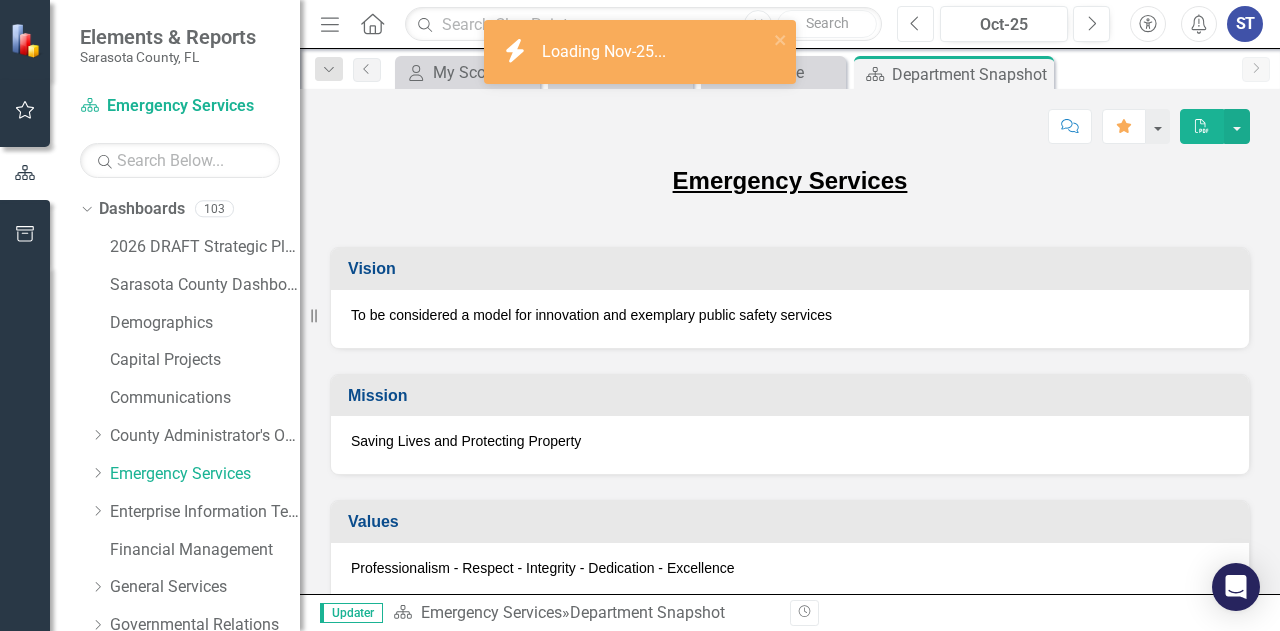 click on "Previous" at bounding box center (915, 24) 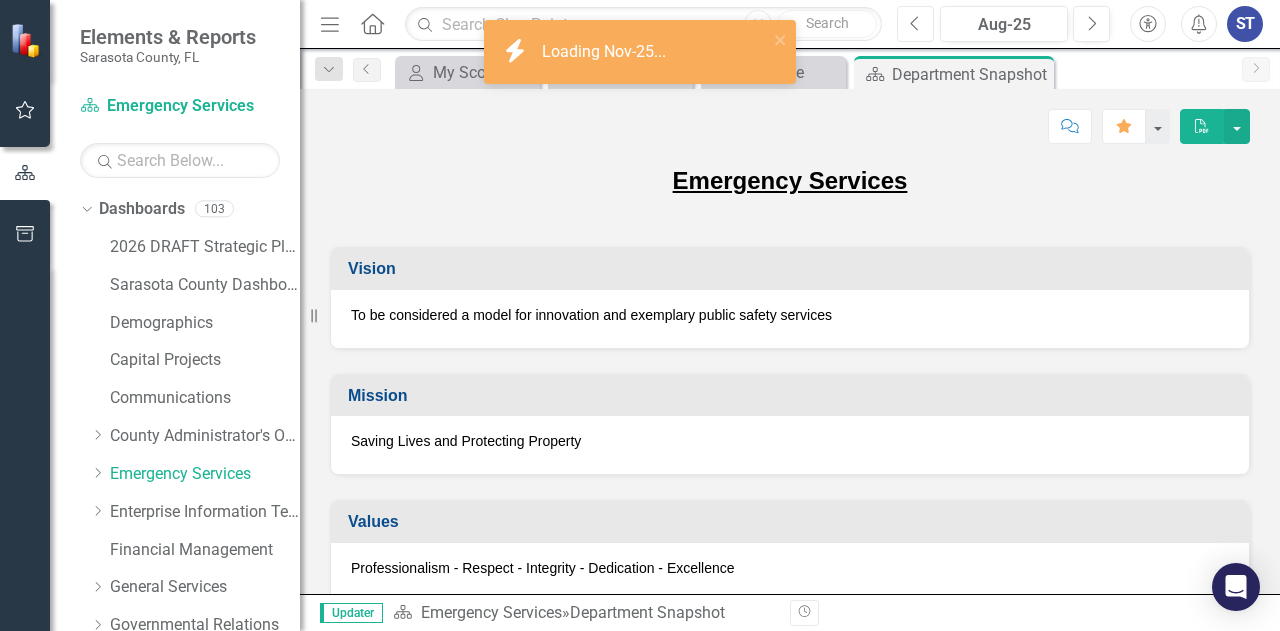 click on "Previous" at bounding box center (915, 24) 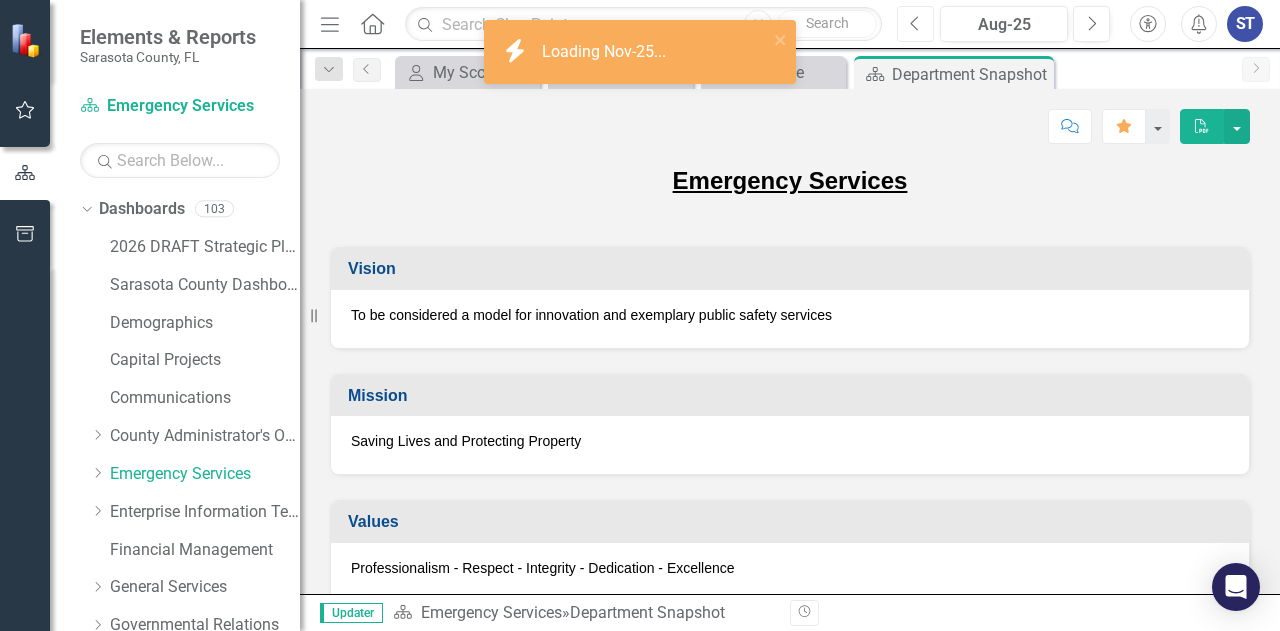 click on "Previous" at bounding box center (915, 24) 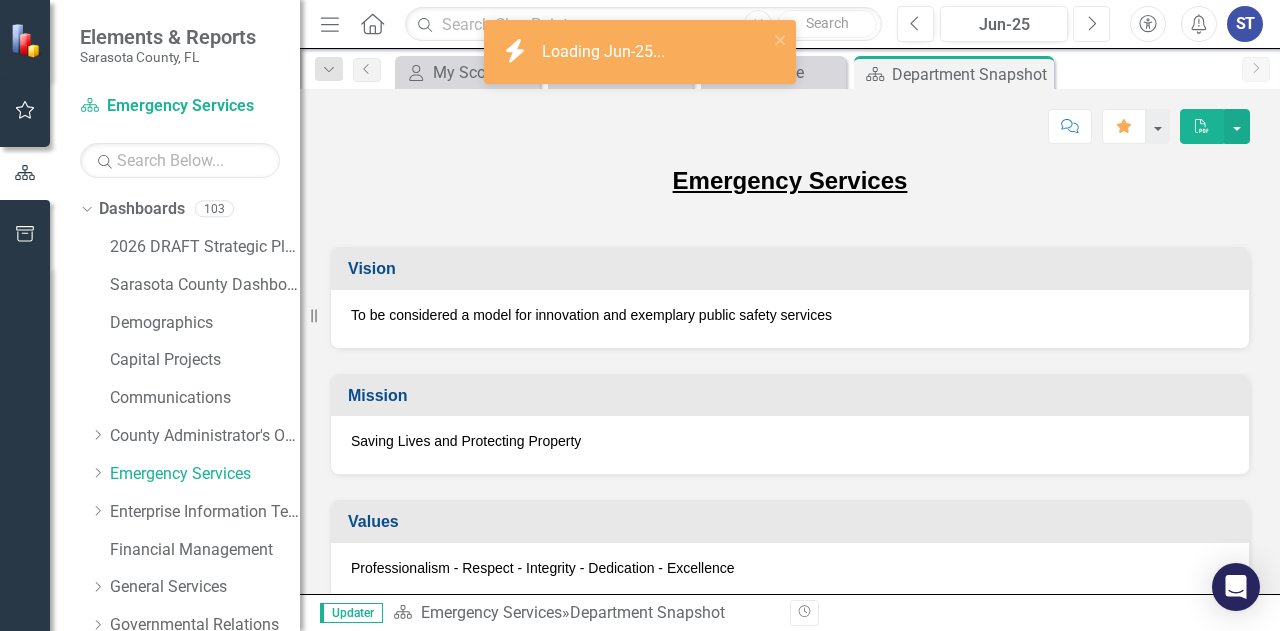 click on "Next" at bounding box center (1091, 24) 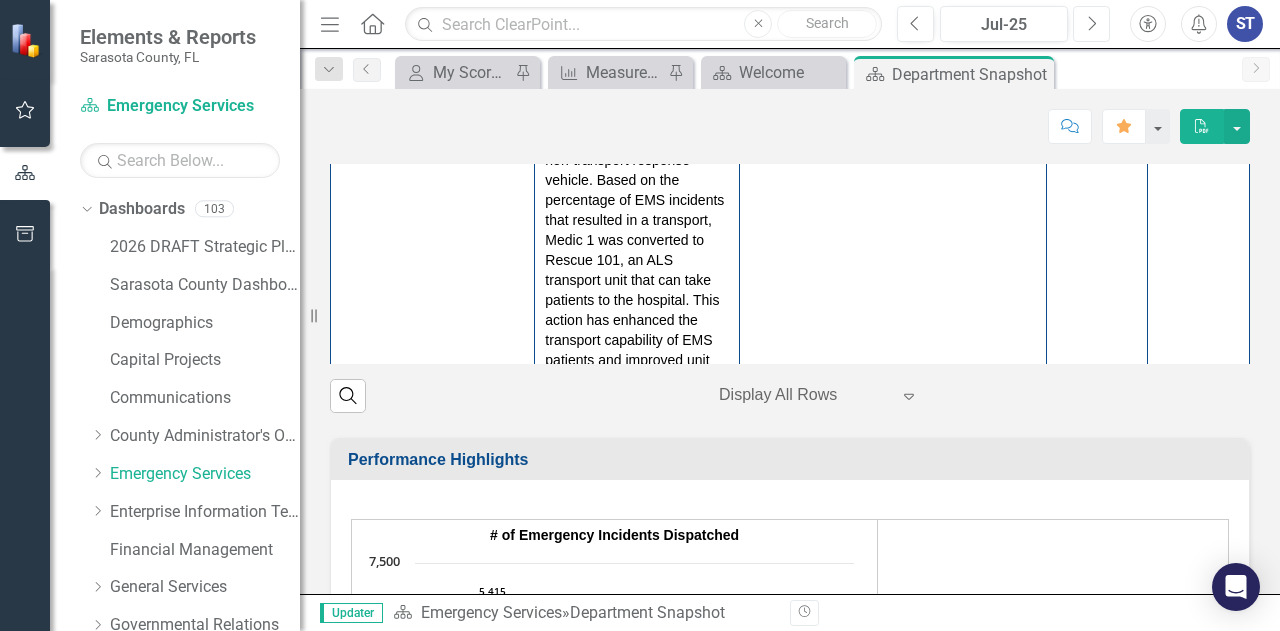 scroll, scrollTop: 2942, scrollLeft: 0, axis: vertical 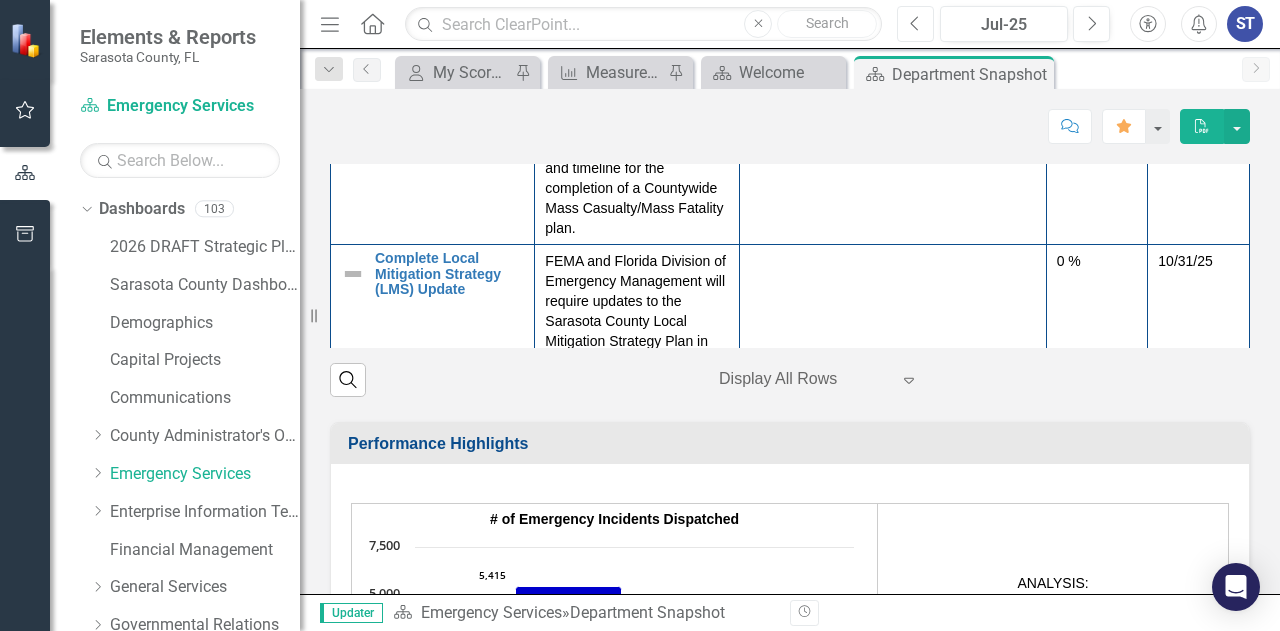 click on "Previous" 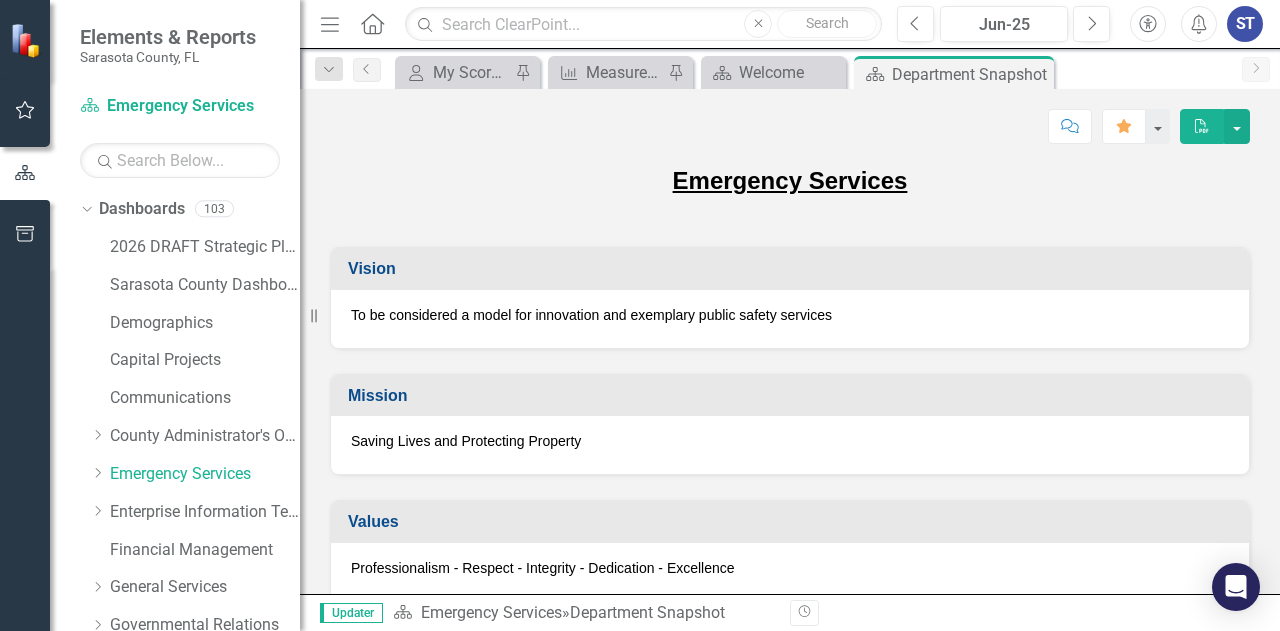 drag, startPoint x: 1276, startPoint y: 185, endPoint x: 1273, endPoint y: 151, distance: 34.132095 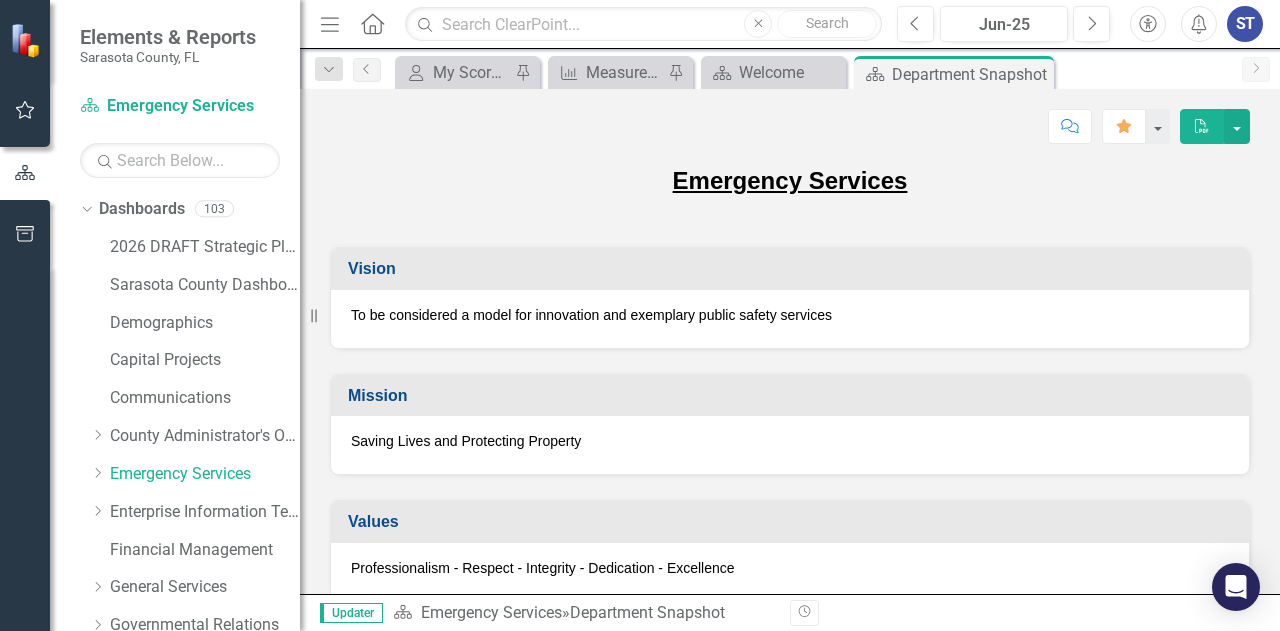 drag, startPoint x: 1273, startPoint y: 151, endPoint x: 1264, endPoint y: 125, distance: 27.513634 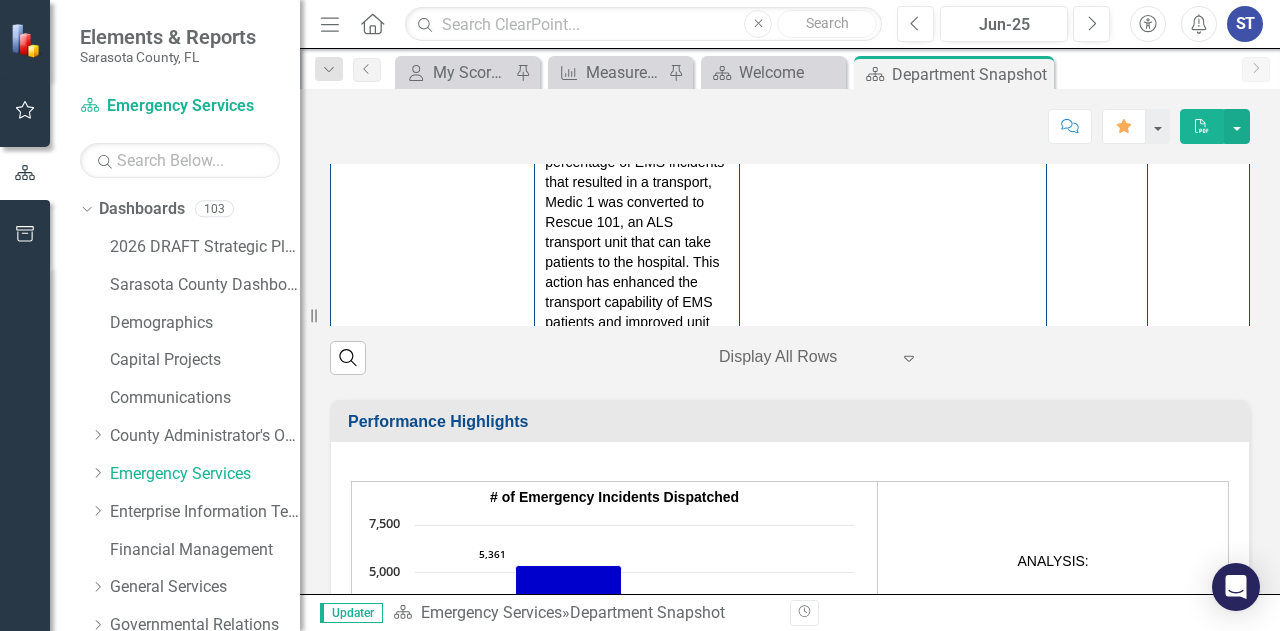 scroll, scrollTop: 2964, scrollLeft: 0, axis: vertical 